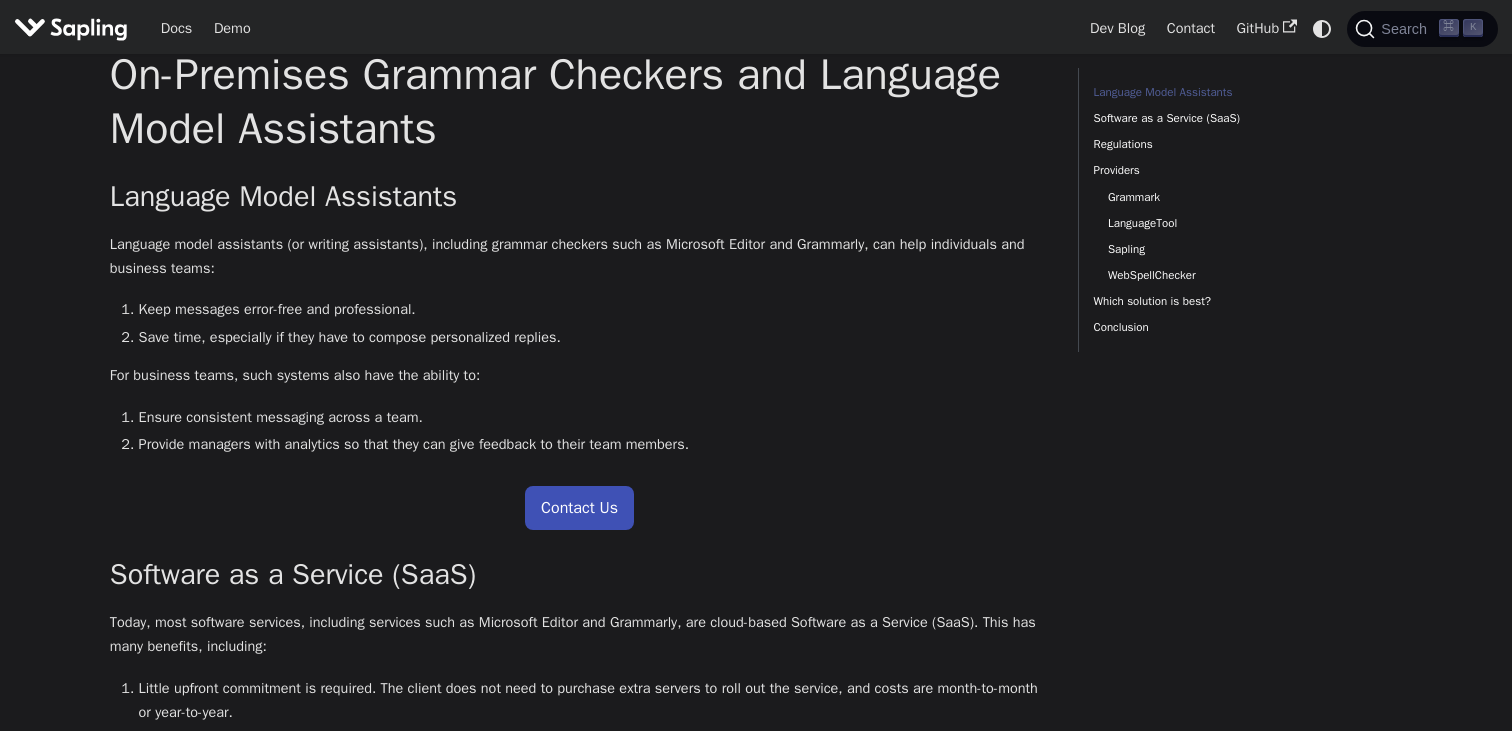 scroll, scrollTop: 7, scrollLeft: 0, axis: vertical 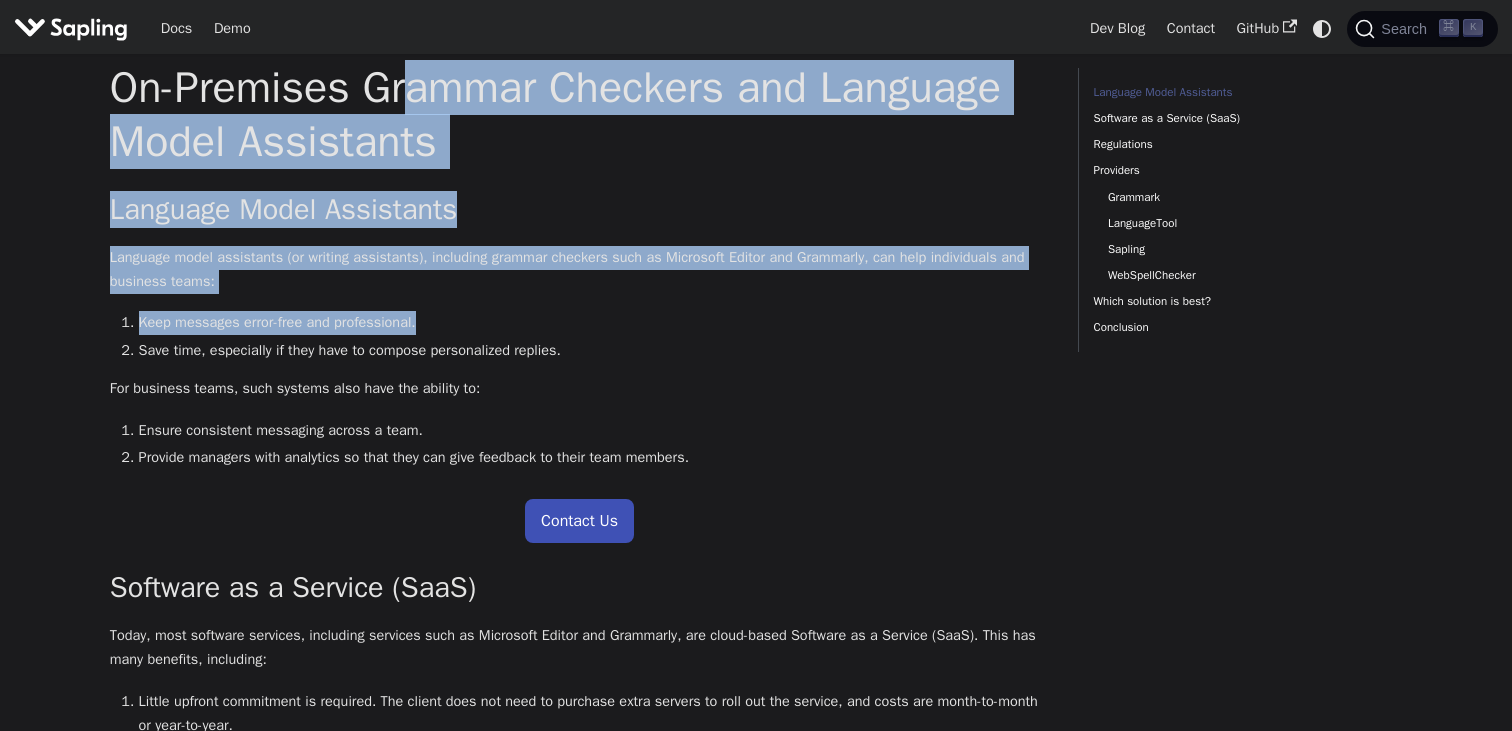 drag, startPoint x: 429, startPoint y: 99, endPoint x: 458, endPoint y: 311, distance: 213.9743 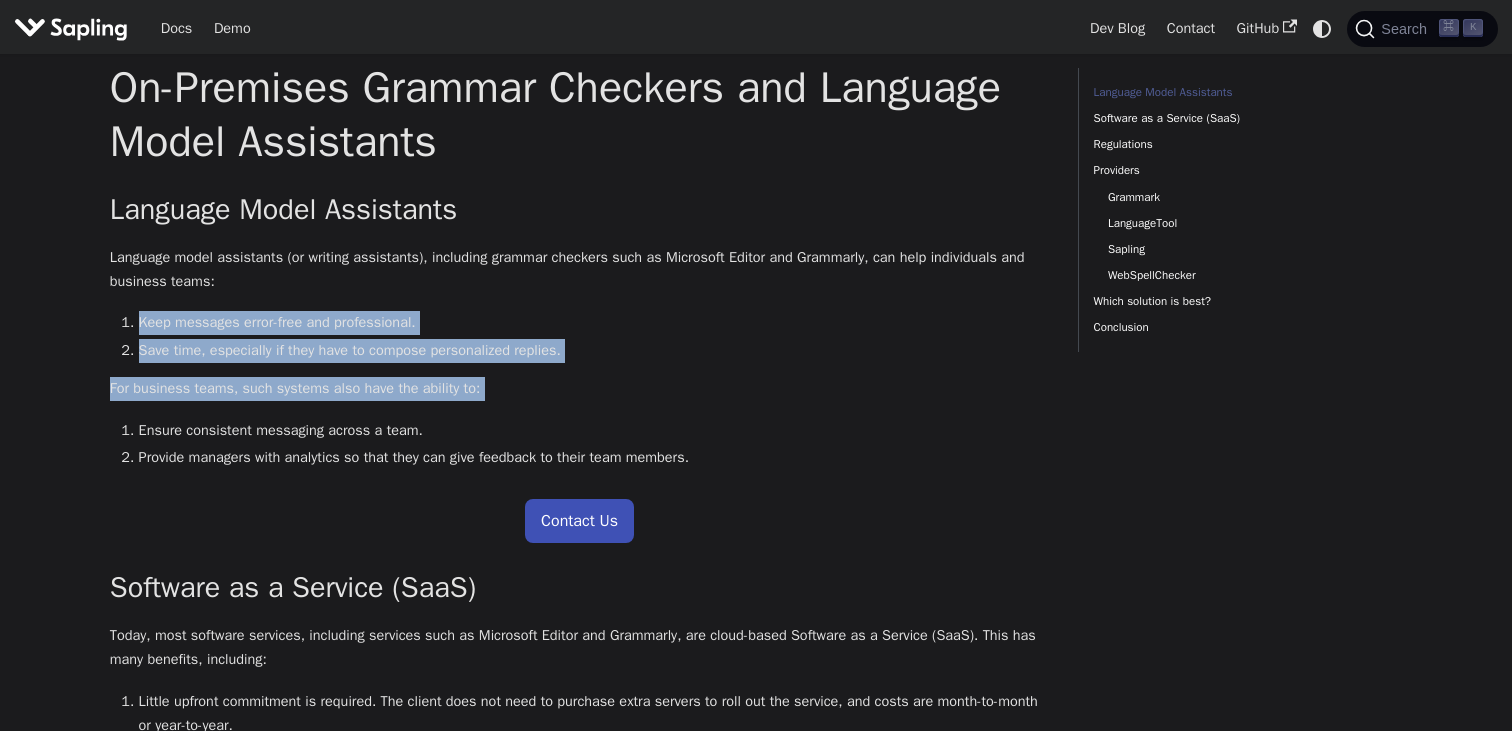 drag, startPoint x: 453, startPoint y: 411, endPoint x: 435, endPoint y: 285, distance: 127.27922 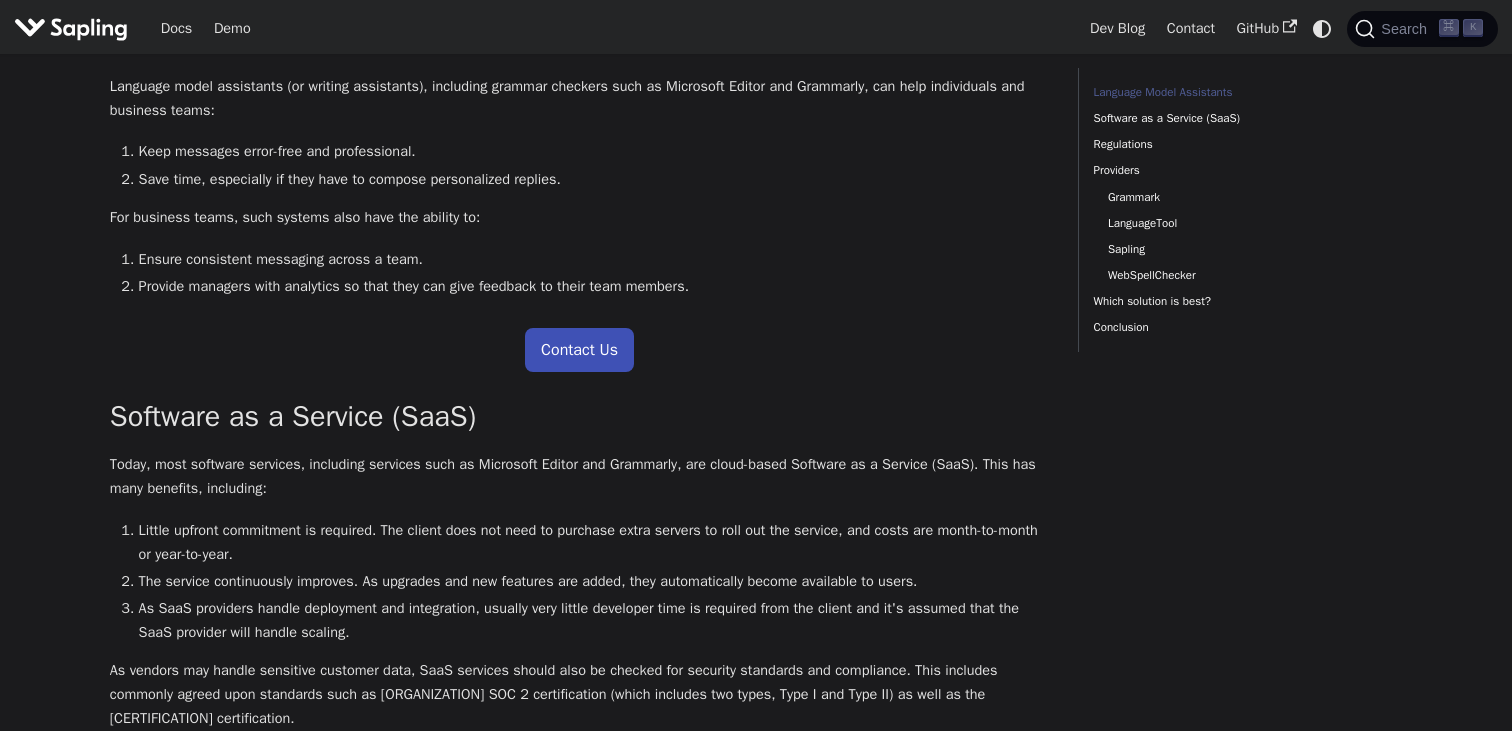 scroll, scrollTop: 0, scrollLeft: 0, axis: both 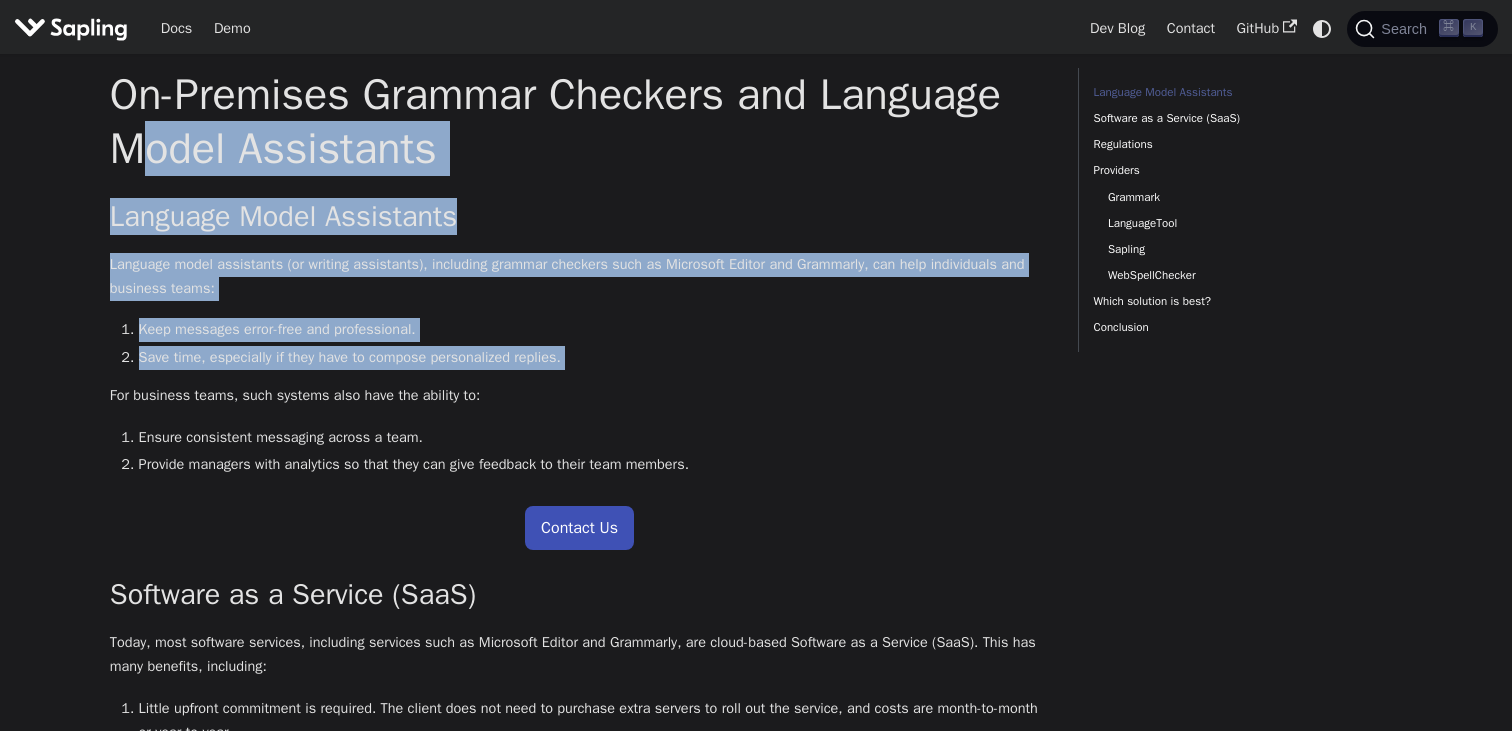drag, startPoint x: 359, startPoint y: 163, endPoint x: 409, endPoint y: 378, distance: 220.7374 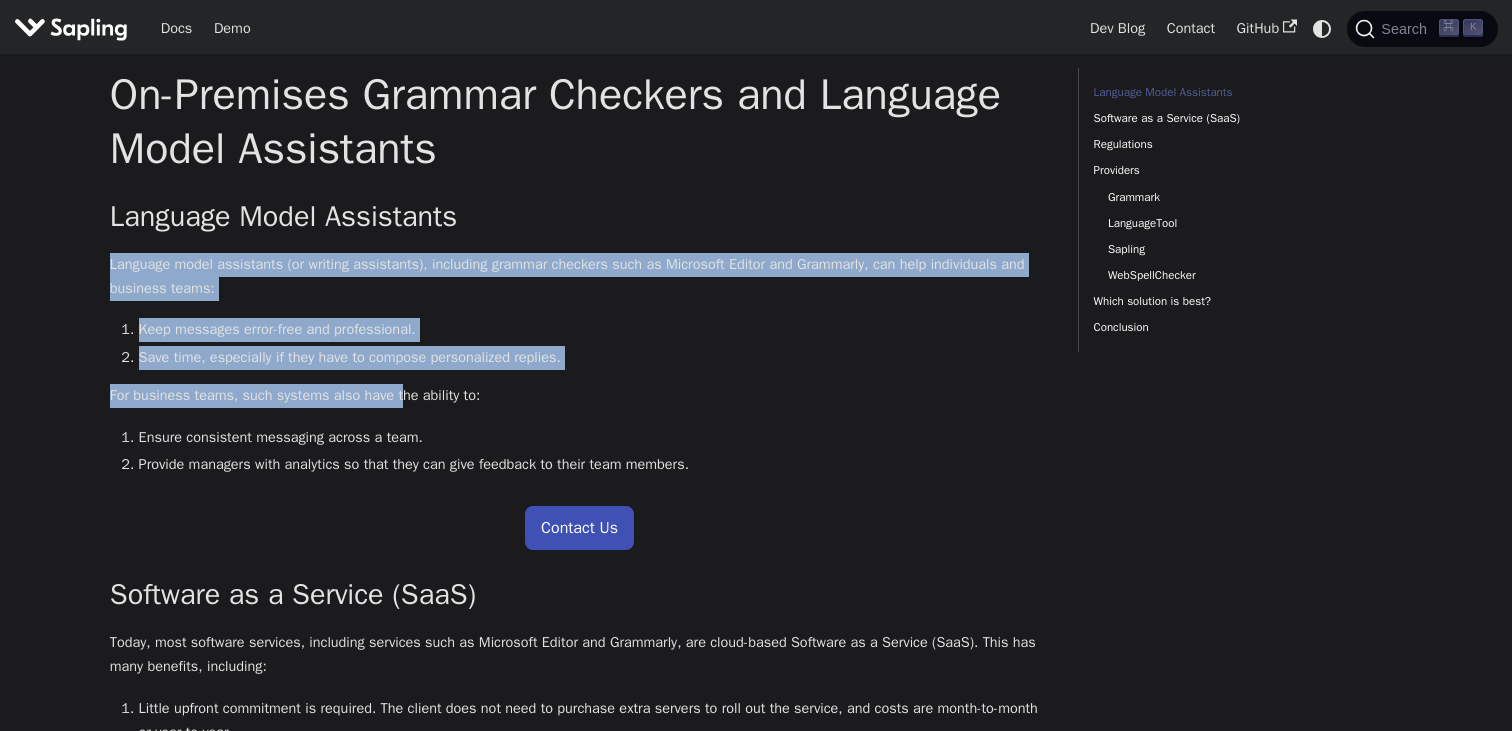 drag, startPoint x: 363, startPoint y: 244, endPoint x: 408, endPoint y: 403, distance: 165.24527 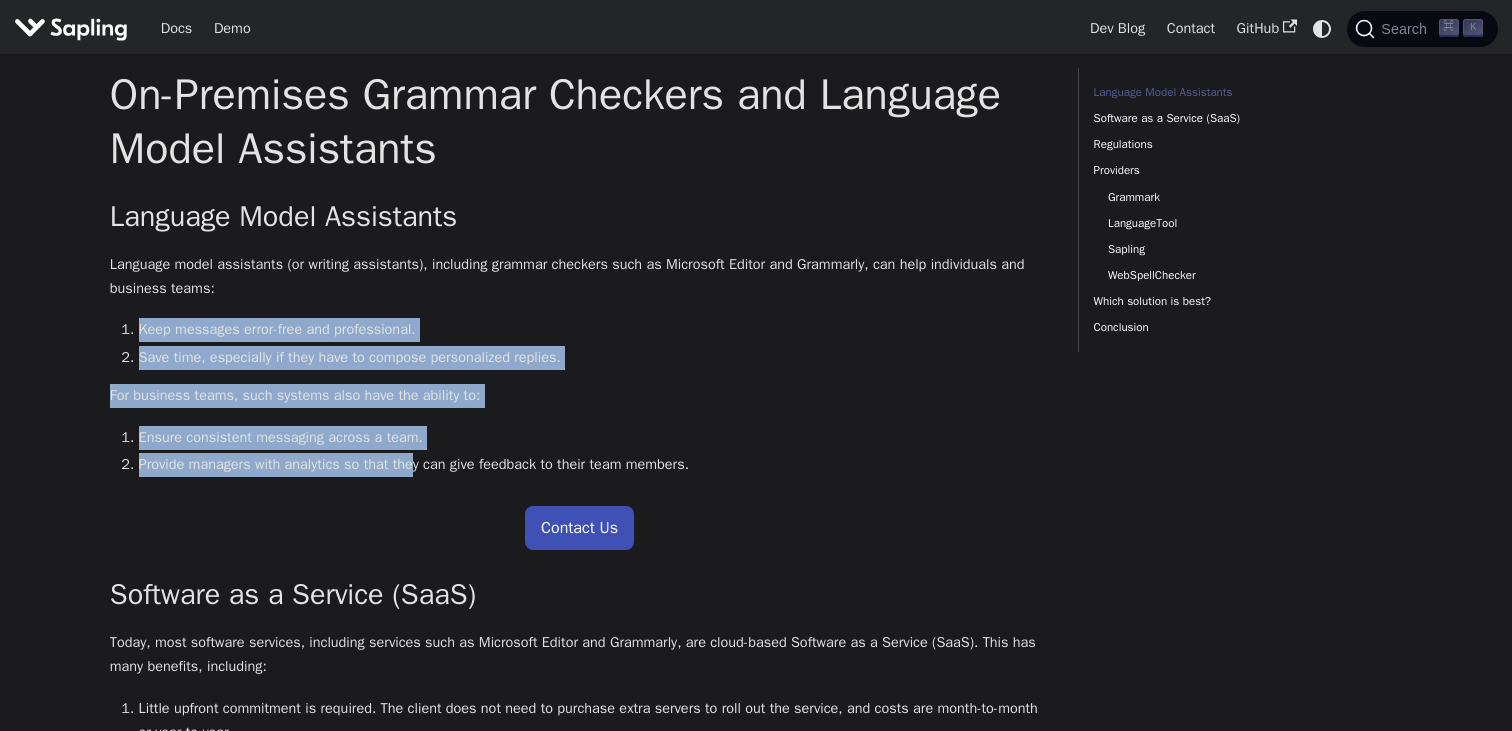 drag, startPoint x: 423, startPoint y: 467, endPoint x: 409, endPoint y: 302, distance: 165.59288 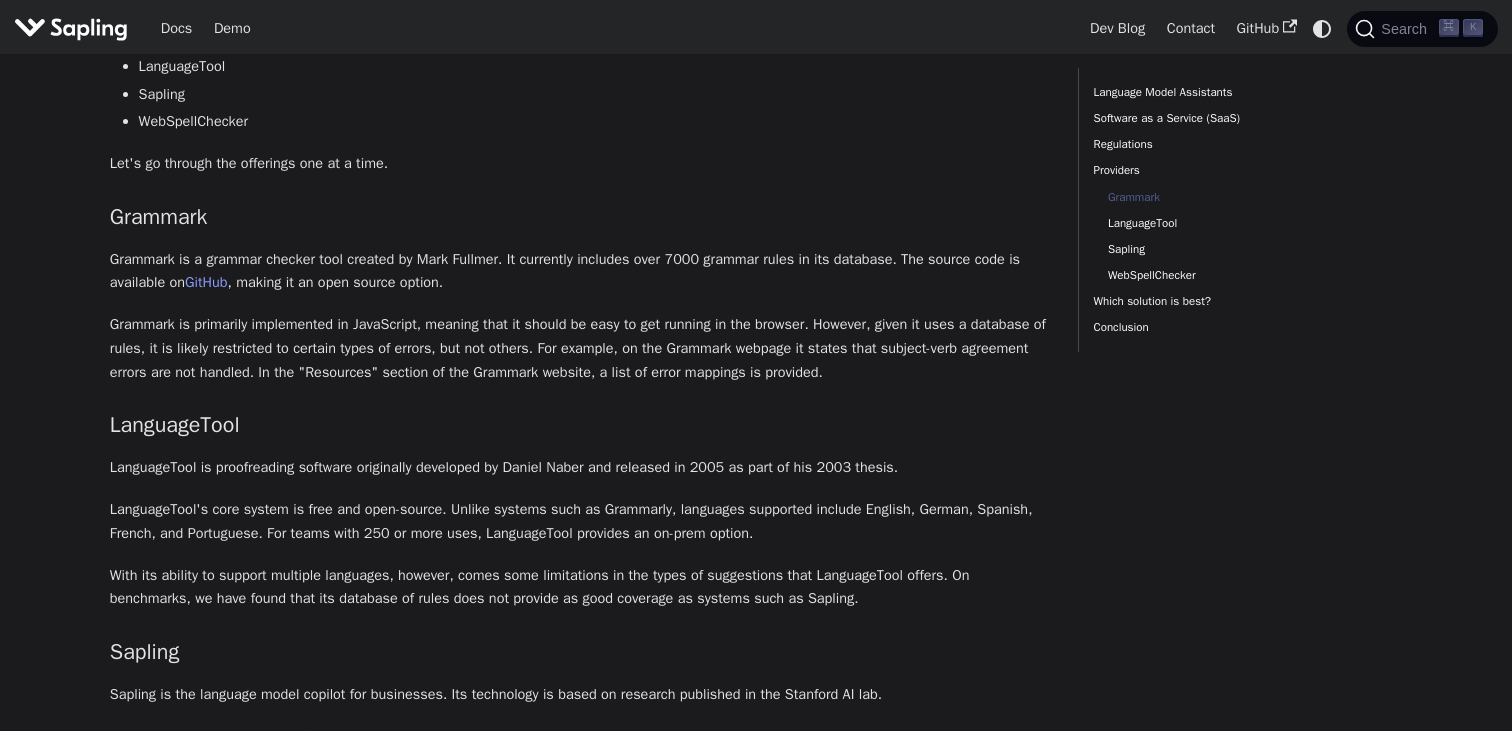 scroll, scrollTop: 1933, scrollLeft: 0, axis: vertical 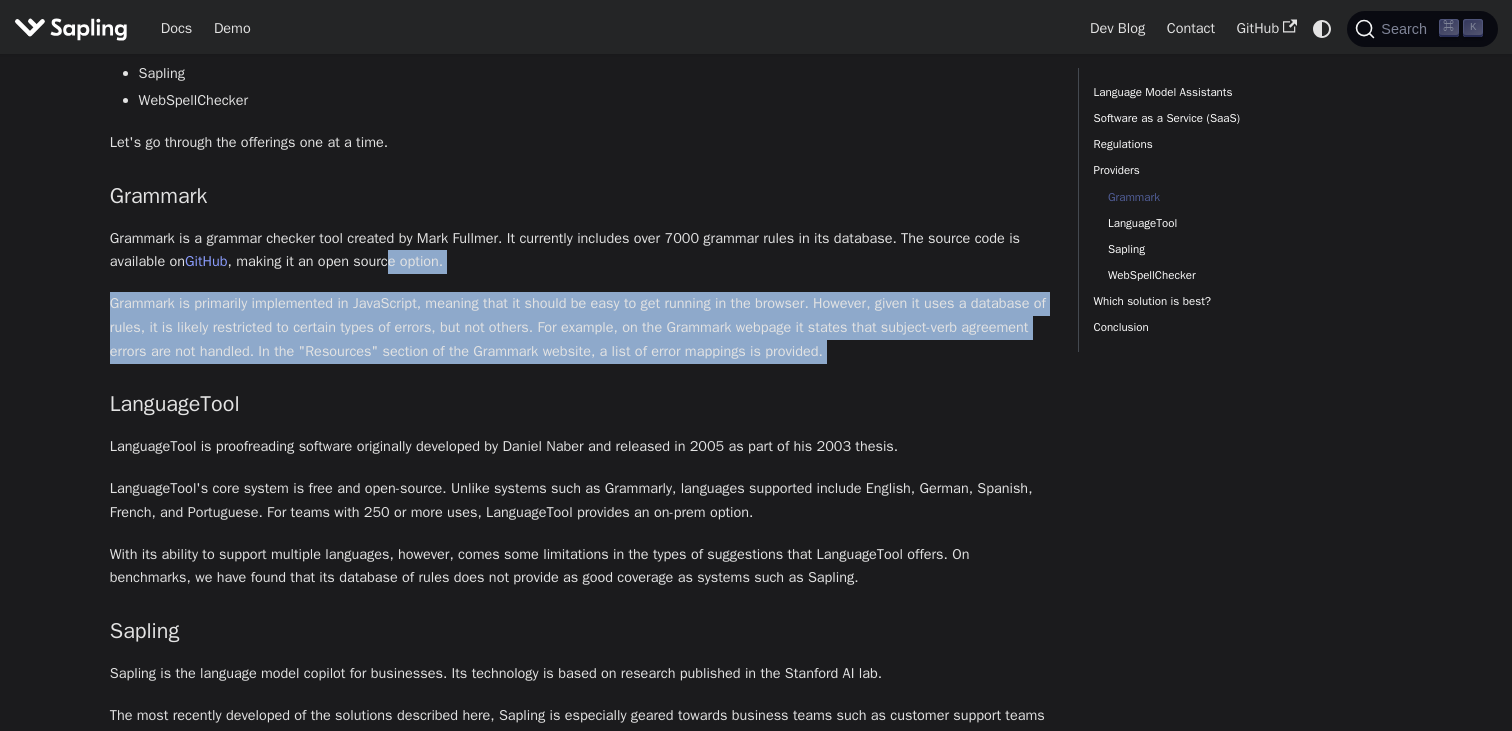 drag, startPoint x: 416, startPoint y: 248, endPoint x: 433, endPoint y: 366, distance: 119.218285 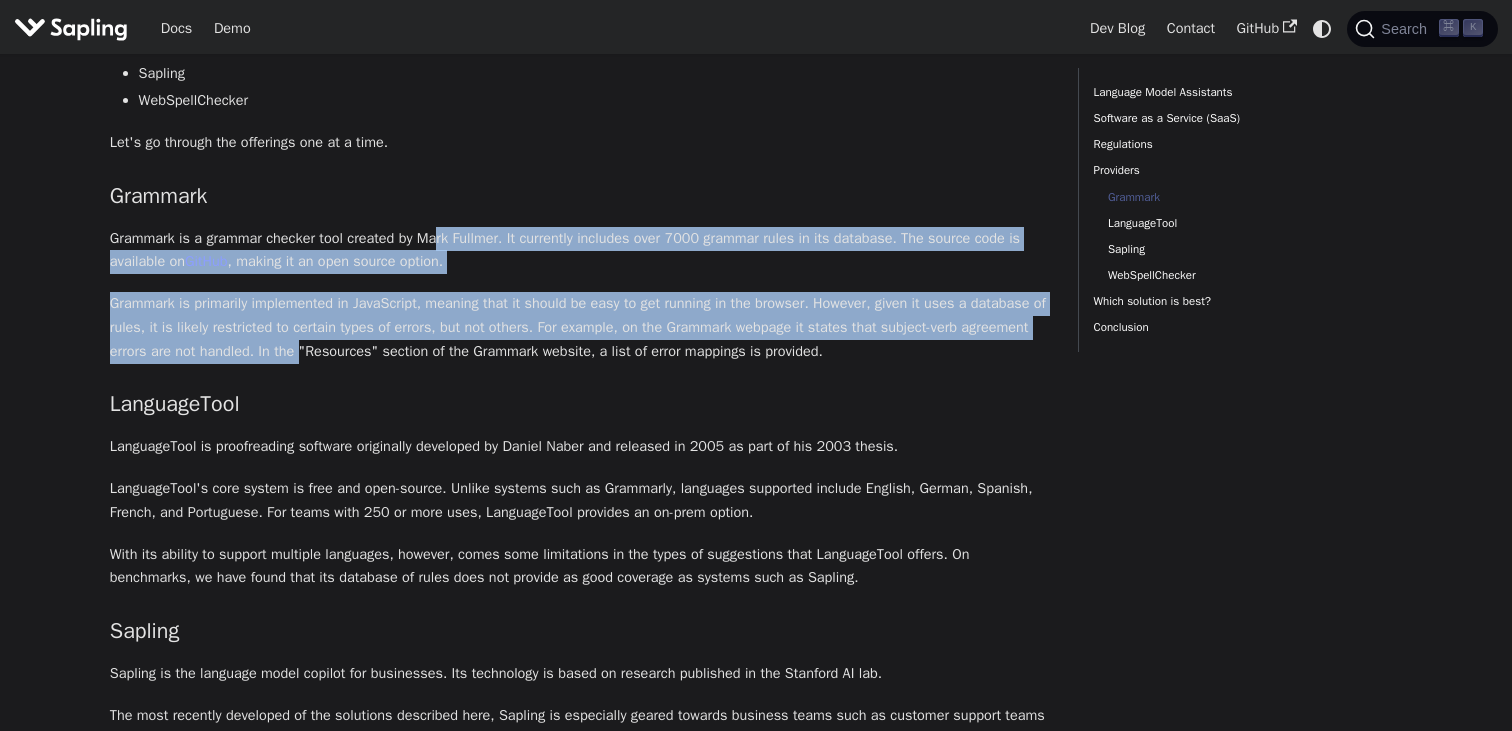 drag, startPoint x: 470, startPoint y: 346, endPoint x: 452, endPoint y: 240, distance: 107.51744 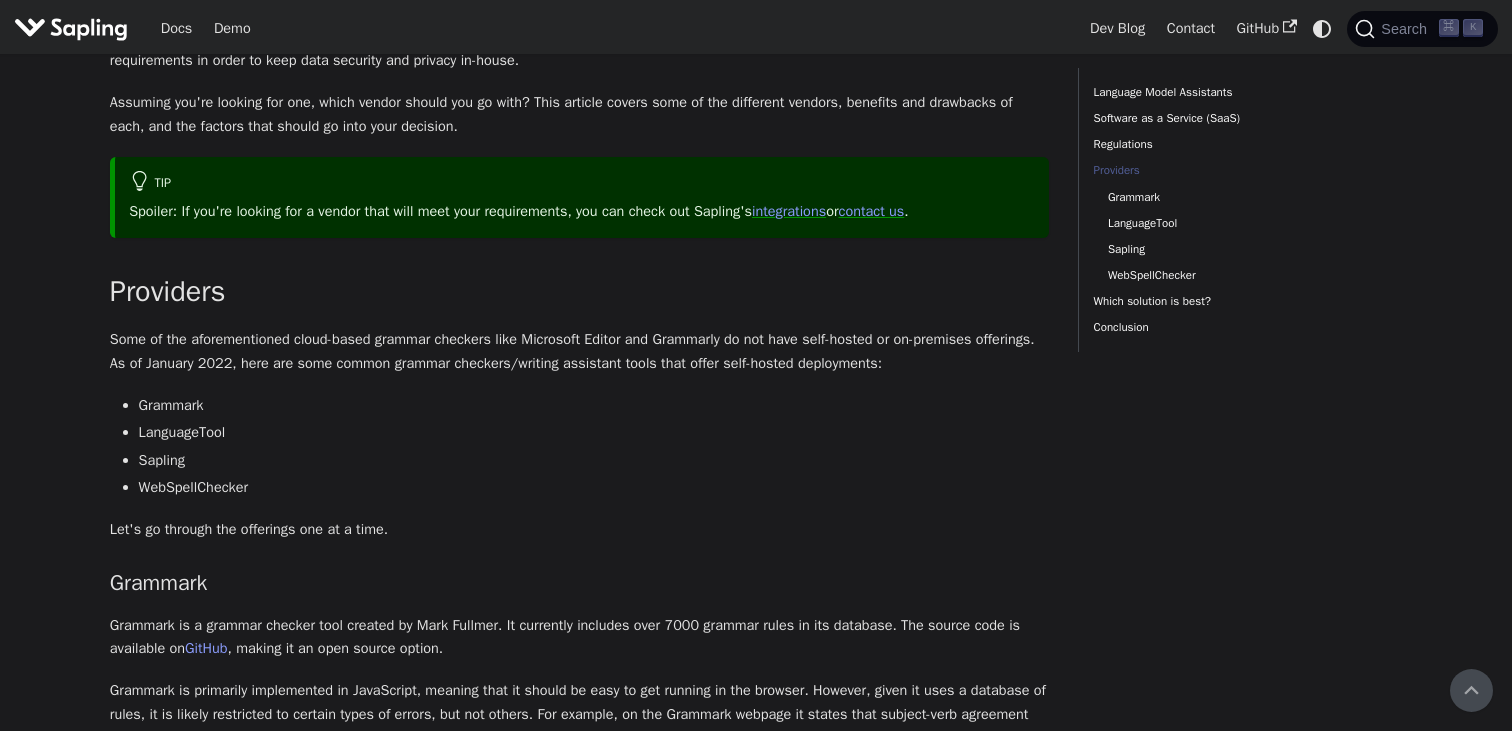 scroll, scrollTop: 1534, scrollLeft: 0, axis: vertical 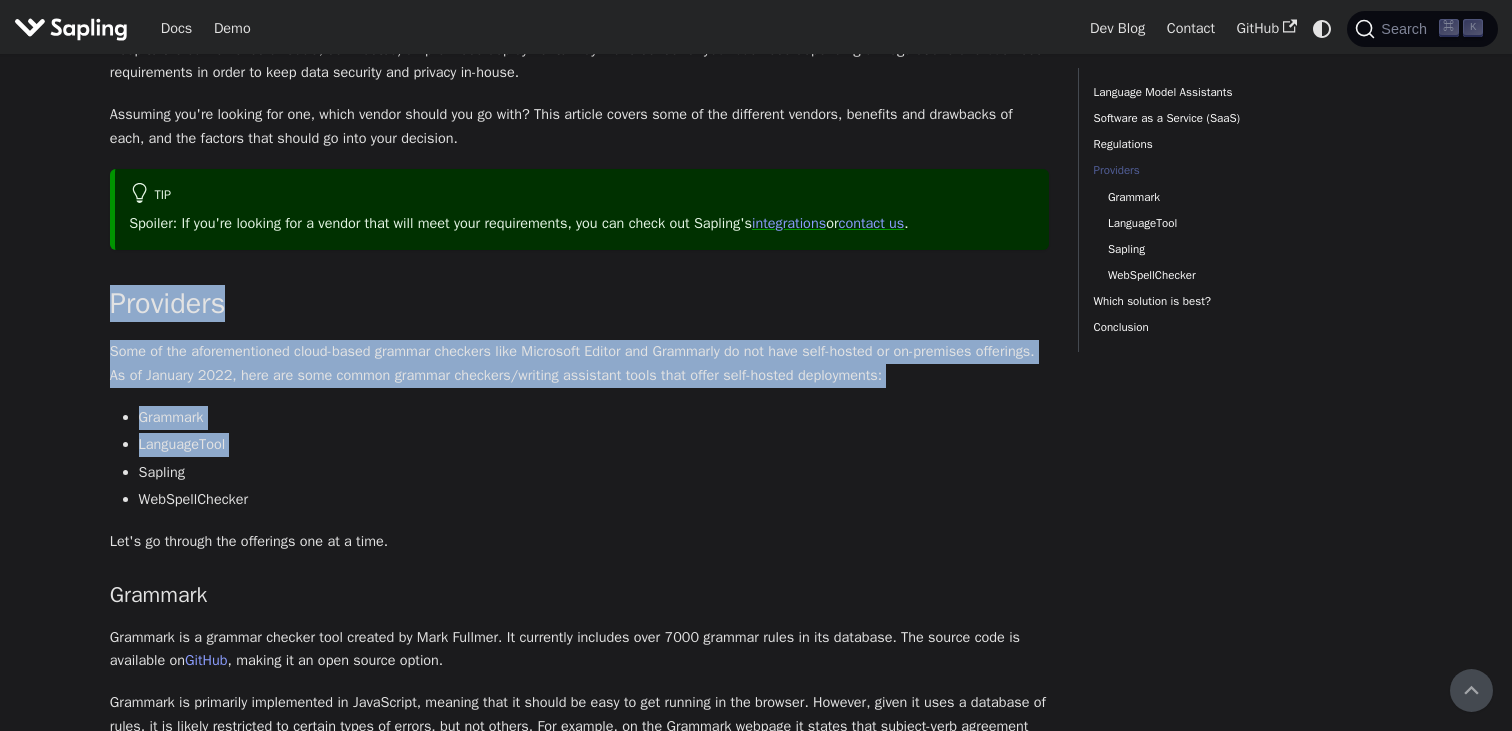 drag, startPoint x: 442, startPoint y: 274, endPoint x: 480, endPoint y: 456, distance: 185.92471 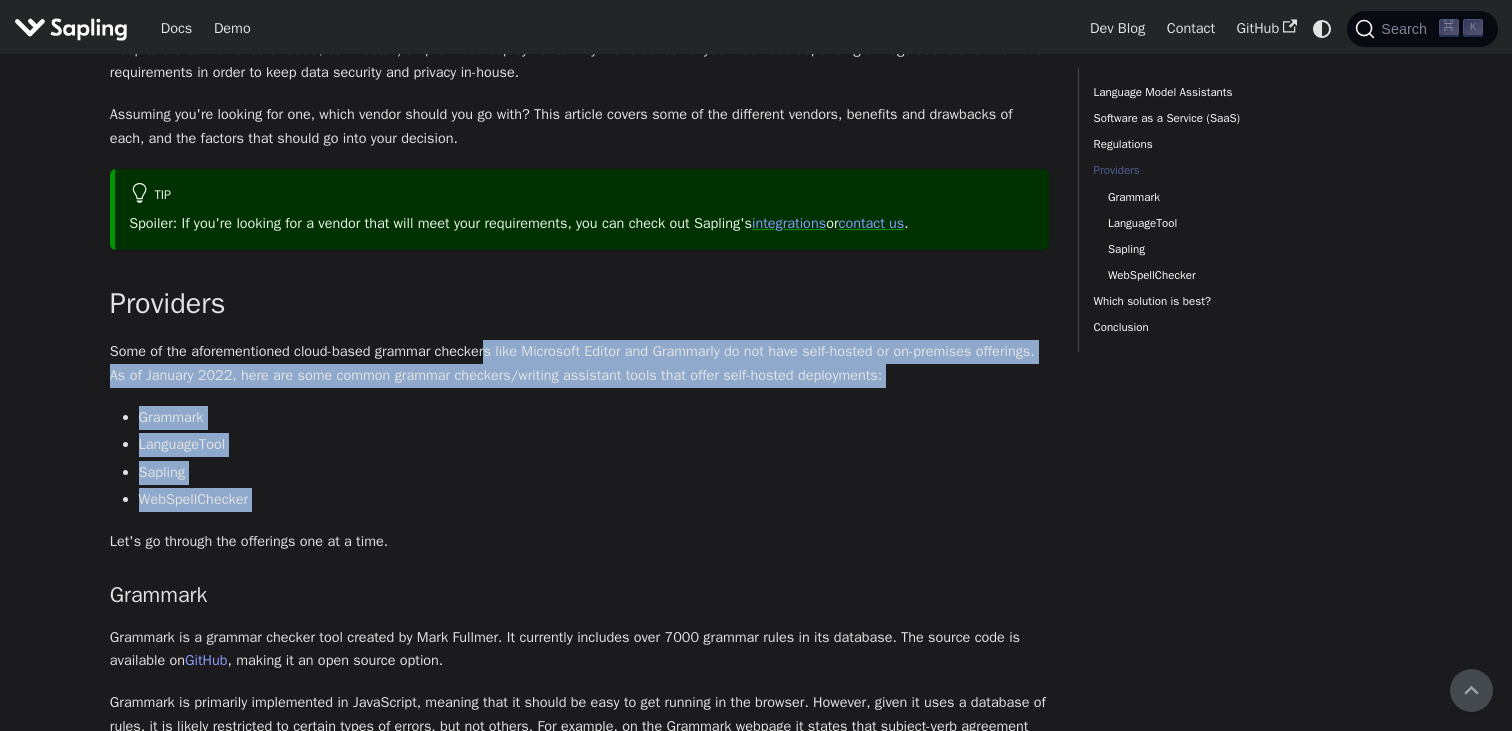 drag, startPoint x: 506, startPoint y: 351, endPoint x: 511, endPoint y: 515, distance: 164.0762 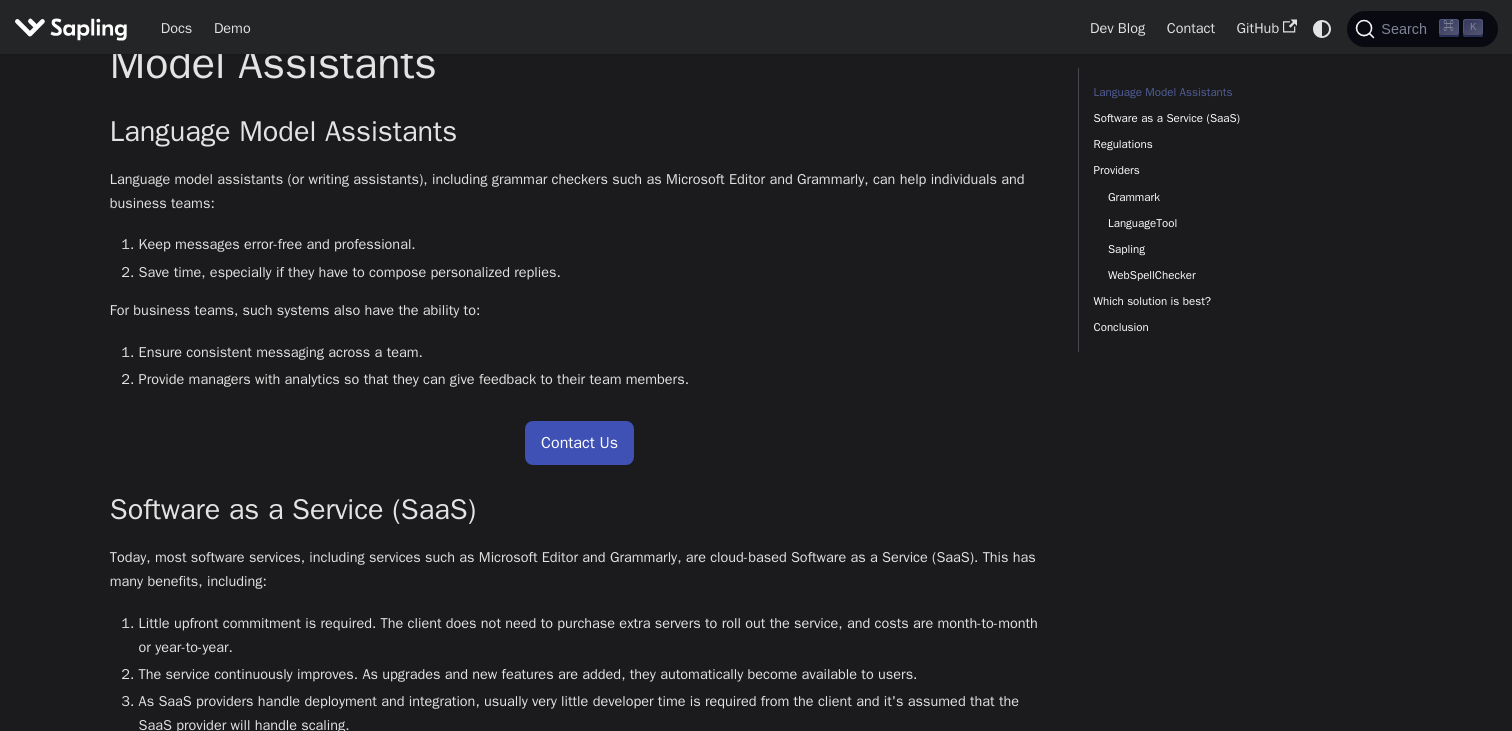 scroll, scrollTop: 0, scrollLeft: 0, axis: both 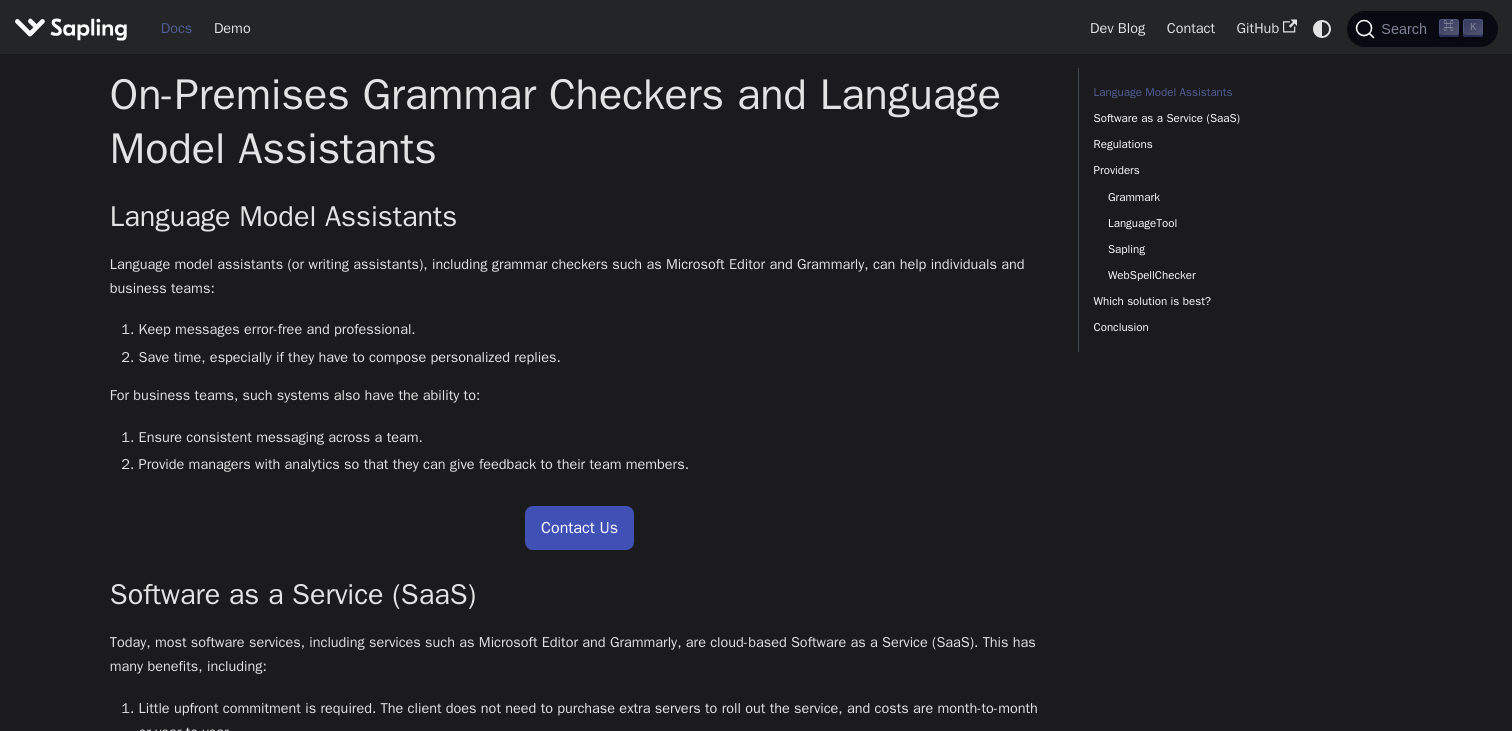 click on "Docs" at bounding box center [176, 28] 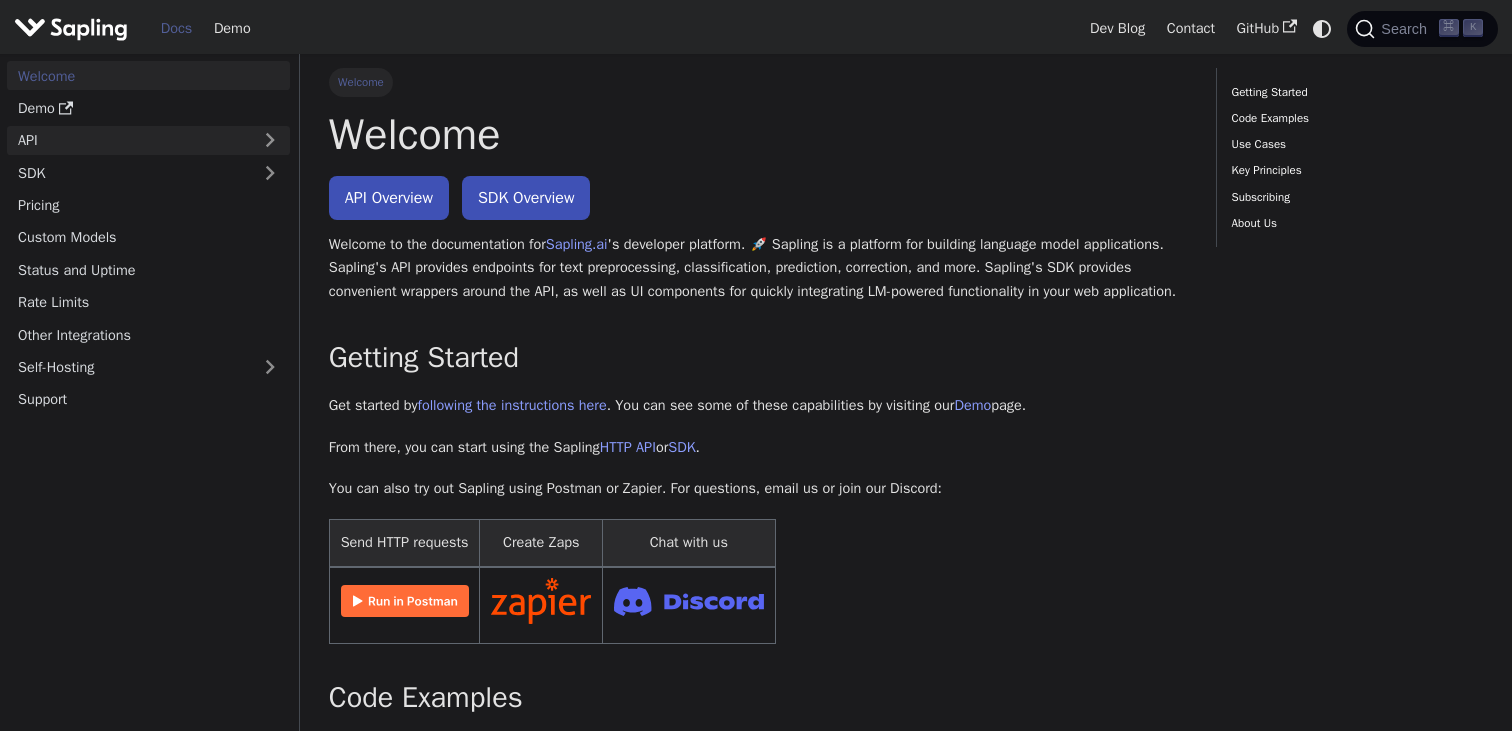 click on "API" at bounding box center (128, 140) 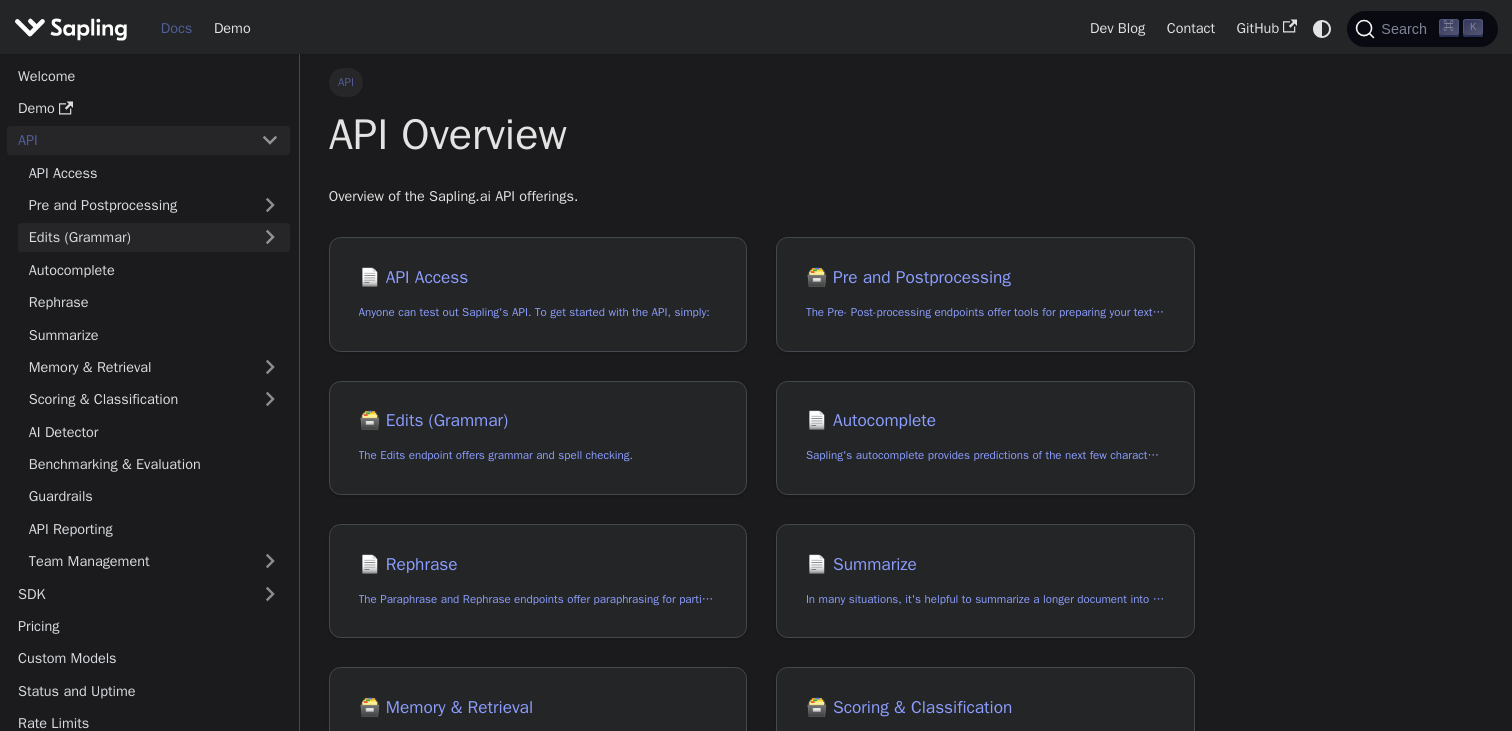 click on "Edits (Grammar)" at bounding box center [154, 237] 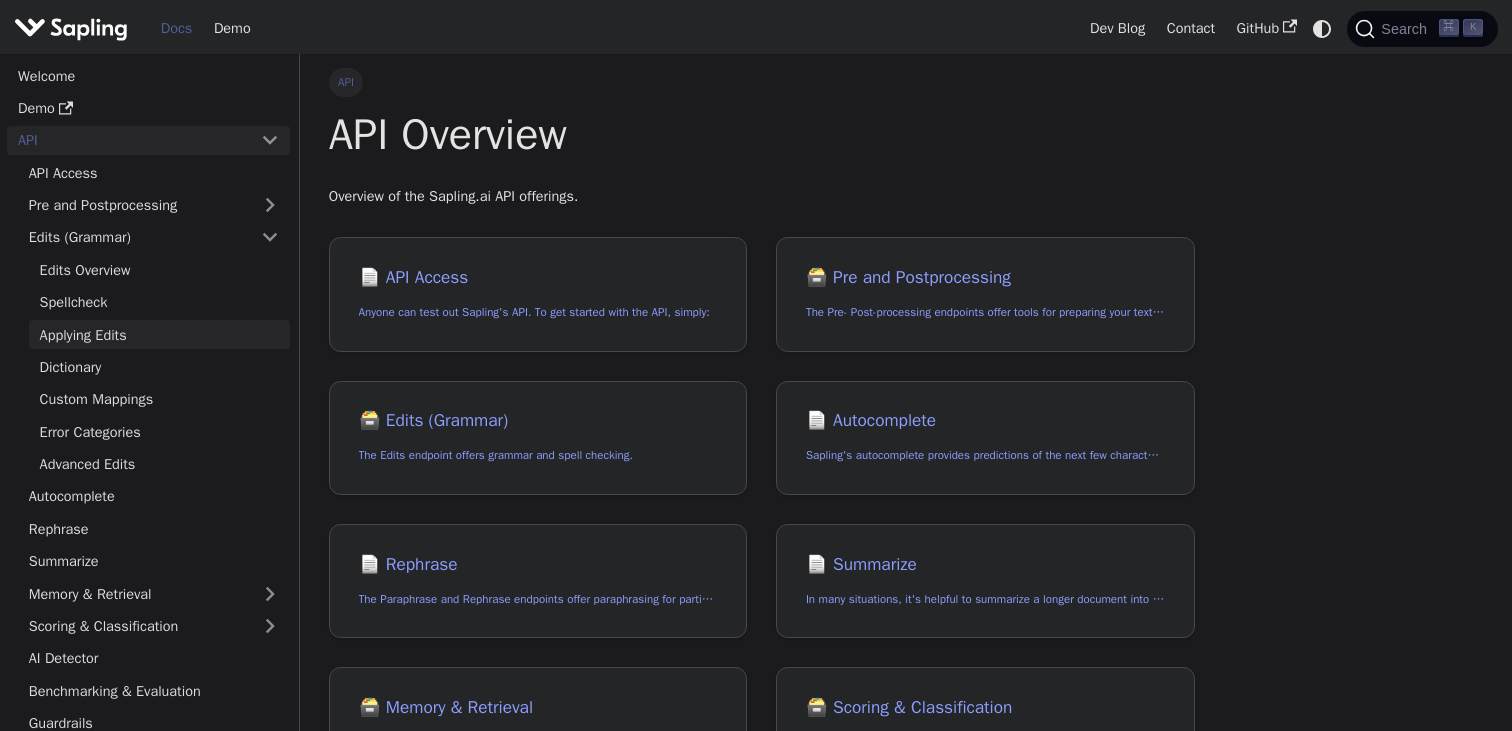 click on "Applying Edits" at bounding box center (159, 334) 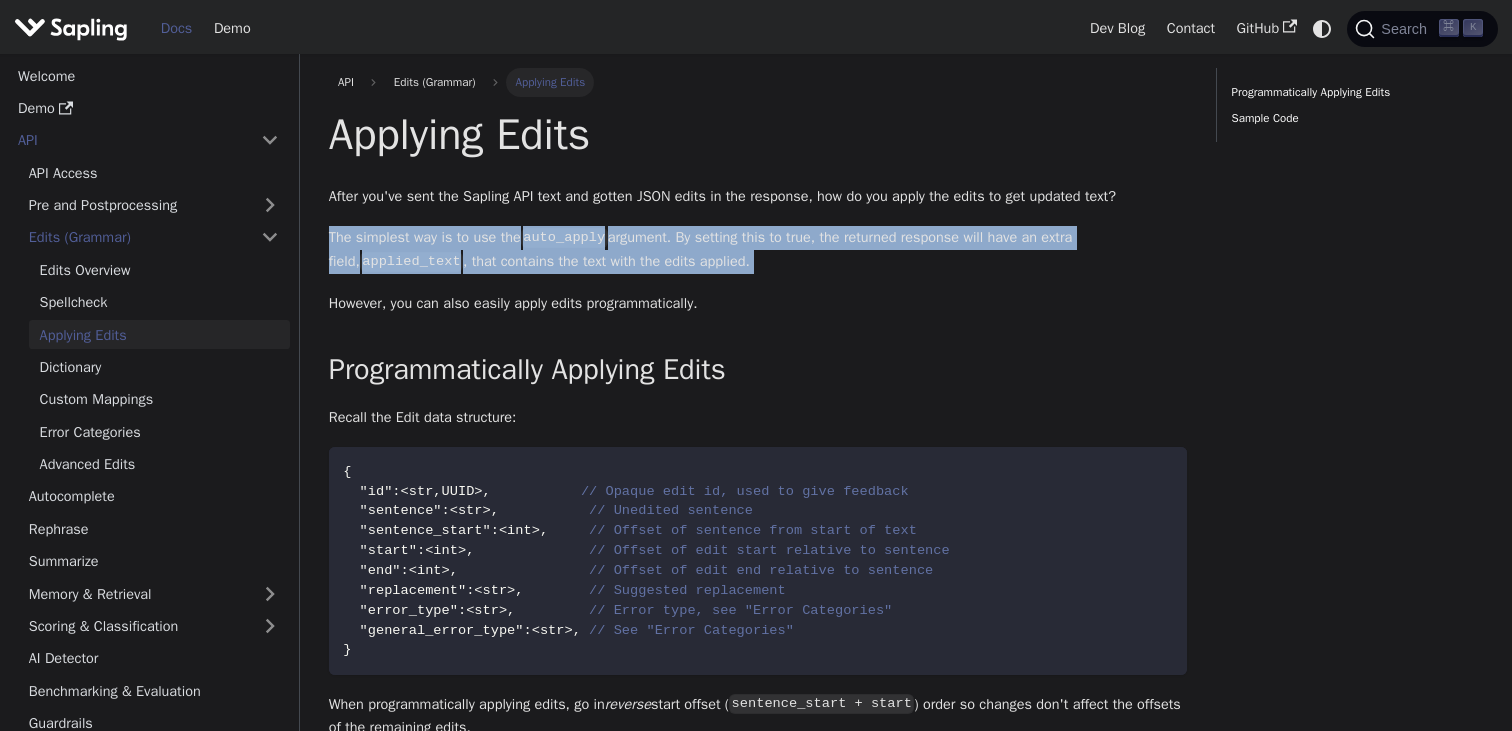 drag, startPoint x: 424, startPoint y: 212, endPoint x: 436, endPoint y: 282, distance: 71.021126 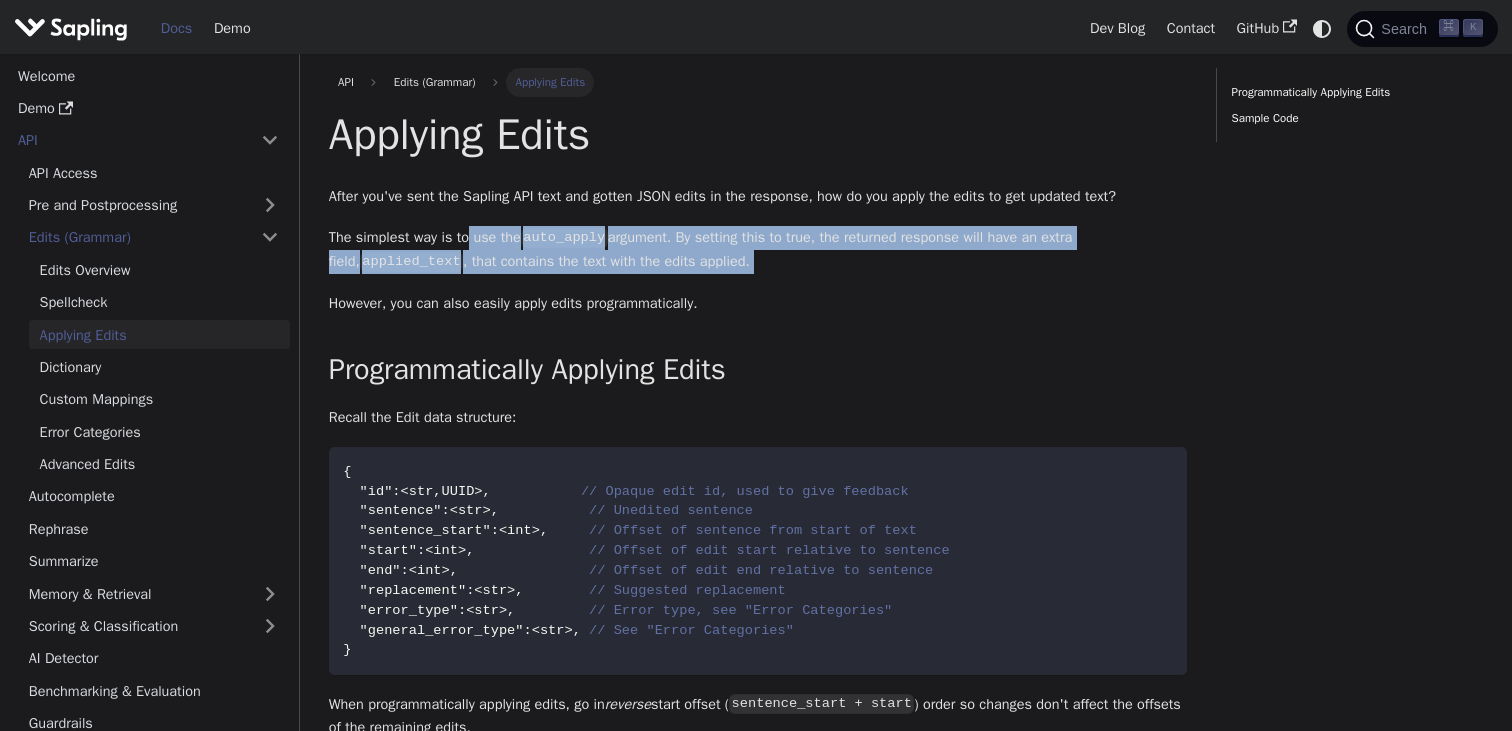 drag, startPoint x: 472, startPoint y: 245, endPoint x: 475, endPoint y: 275, distance: 30.149628 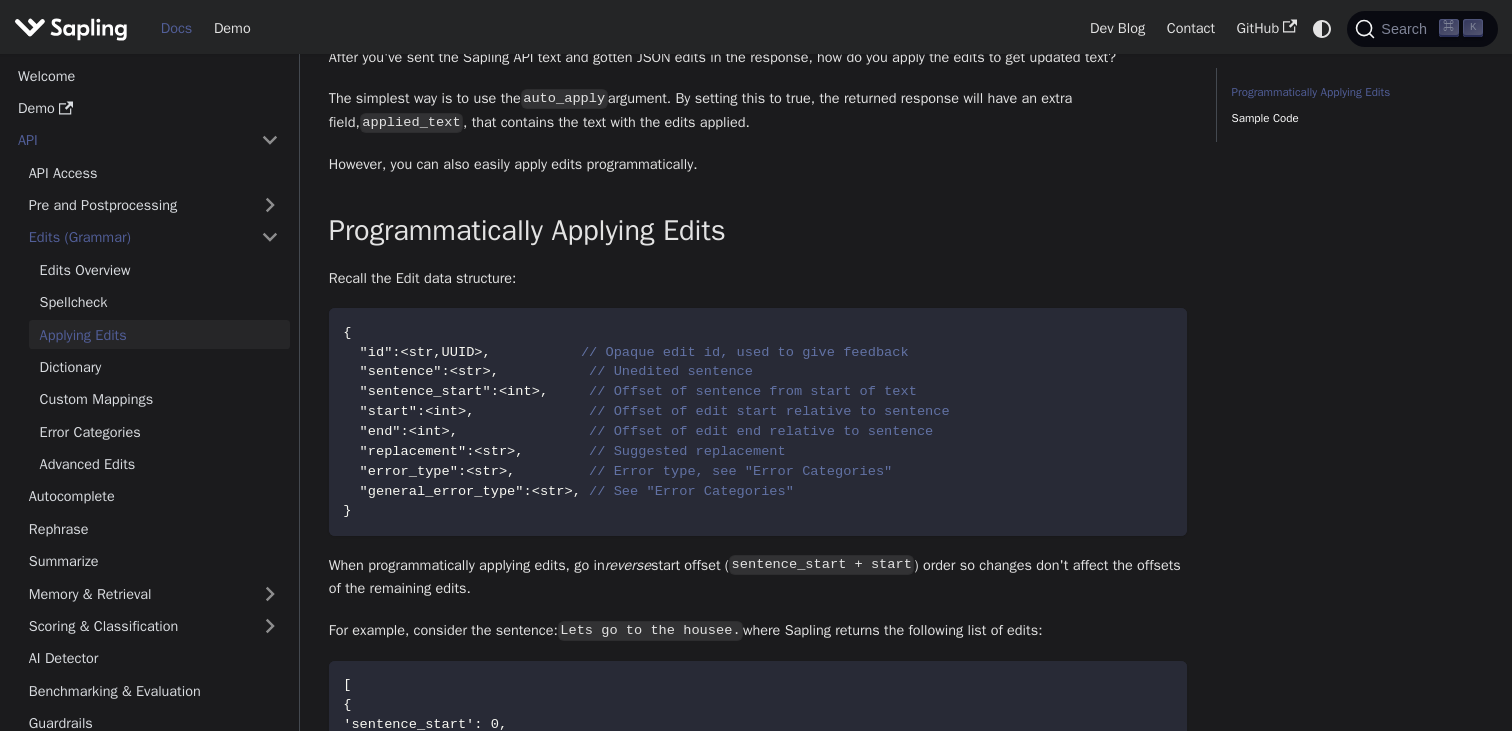 scroll, scrollTop: 151, scrollLeft: 0, axis: vertical 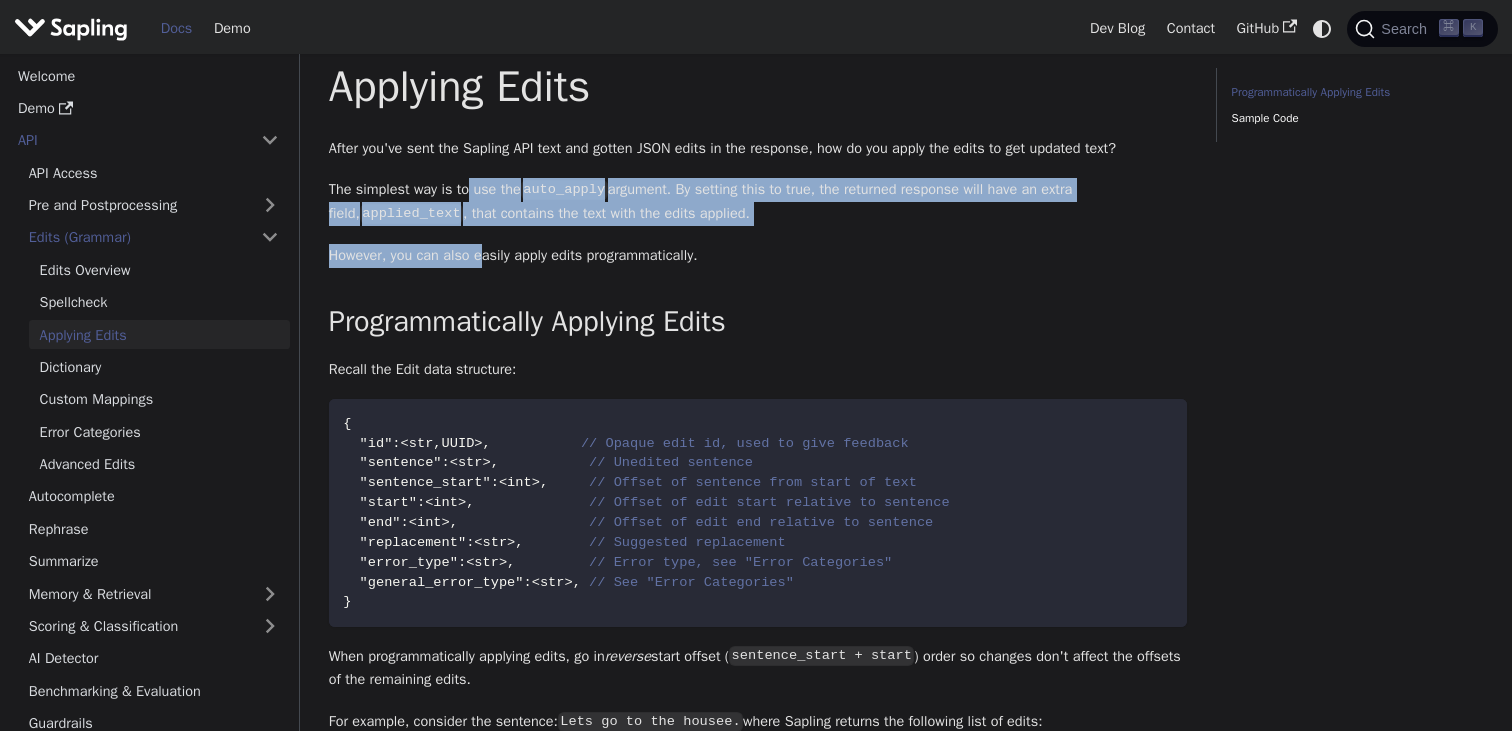 drag, startPoint x: 472, startPoint y: 187, endPoint x: 490, endPoint y: 265, distance: 80.04999 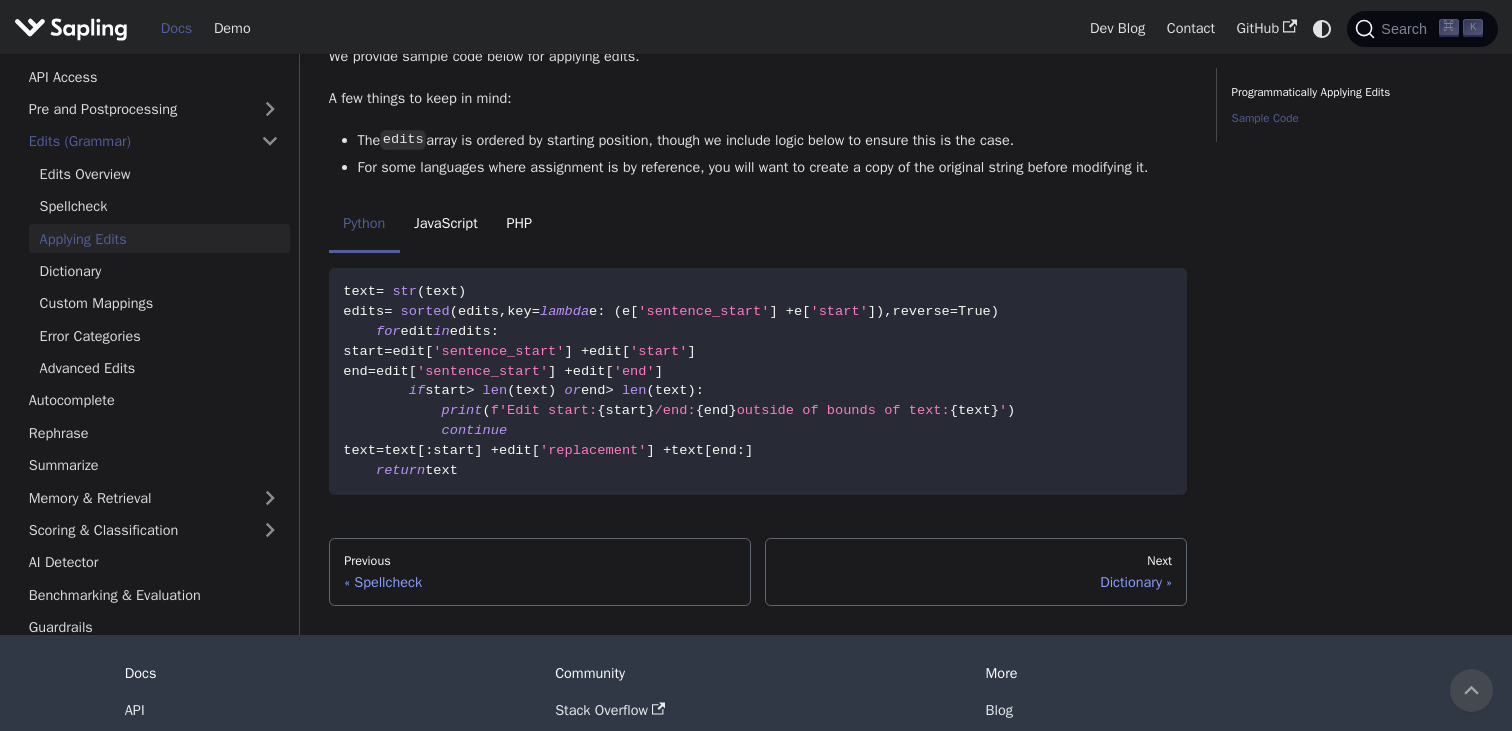 scroll, scrollTop: 1260, scrollLeft: 0, axis: vertical 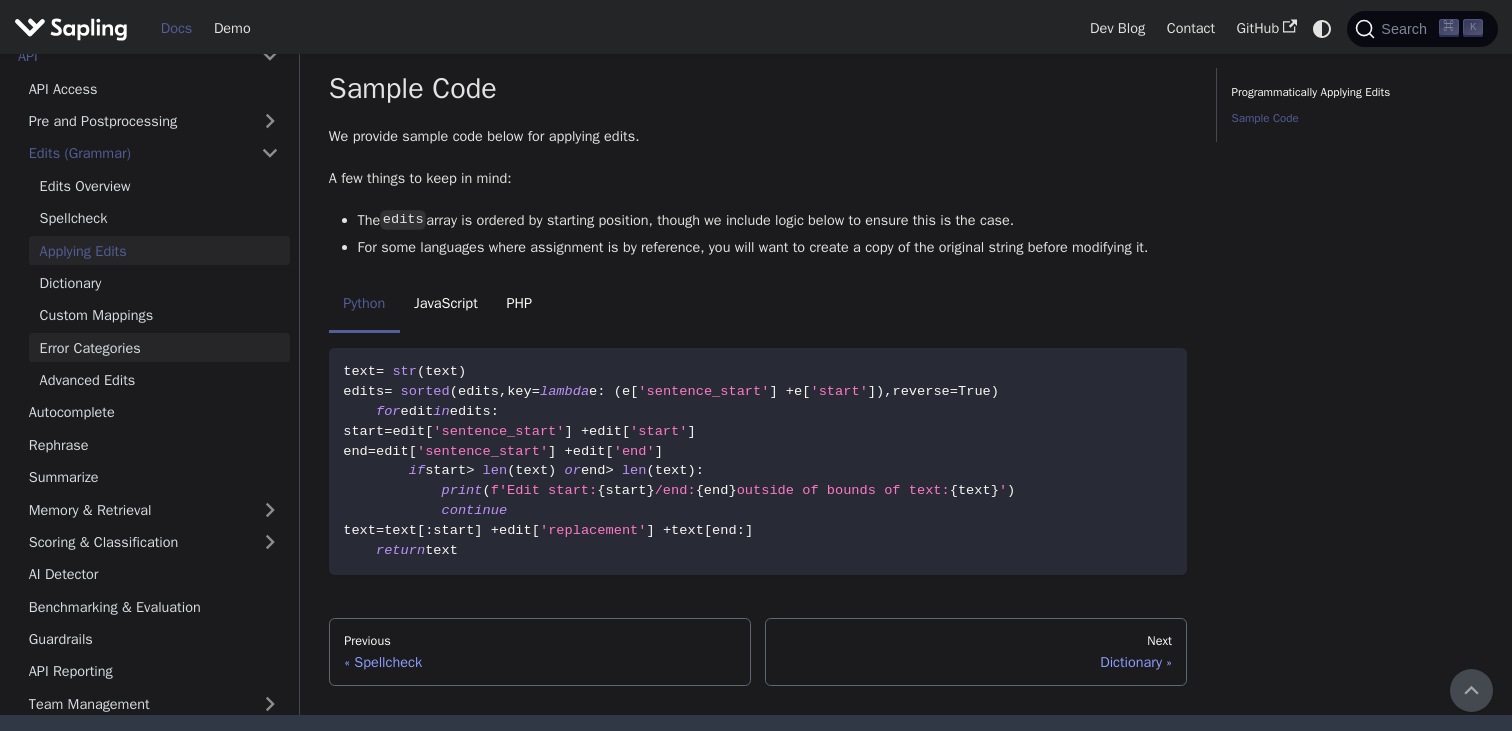click on "Error Categories" at bounding box center (159, 347) 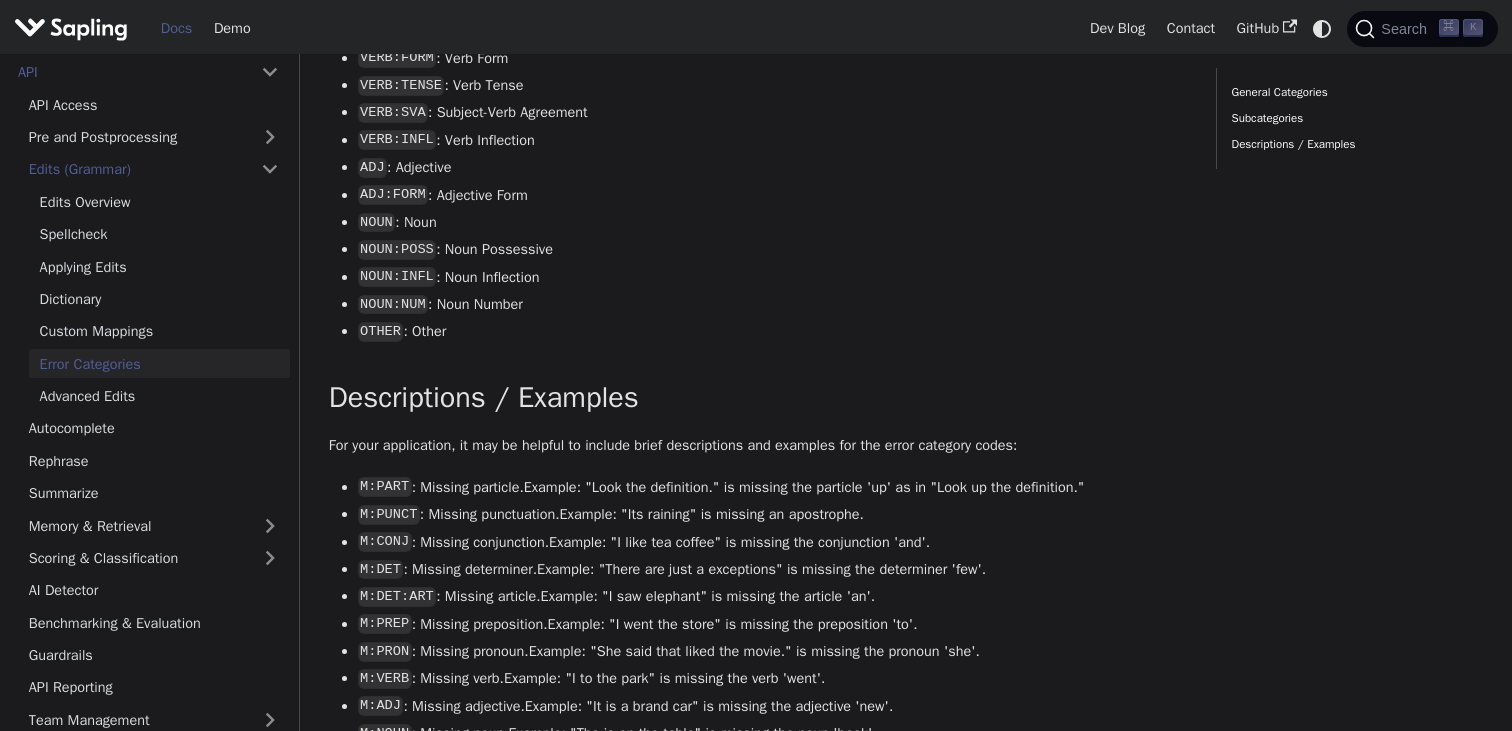 scroll, scrollTop: 0, scrollLeft: 0, axis: both 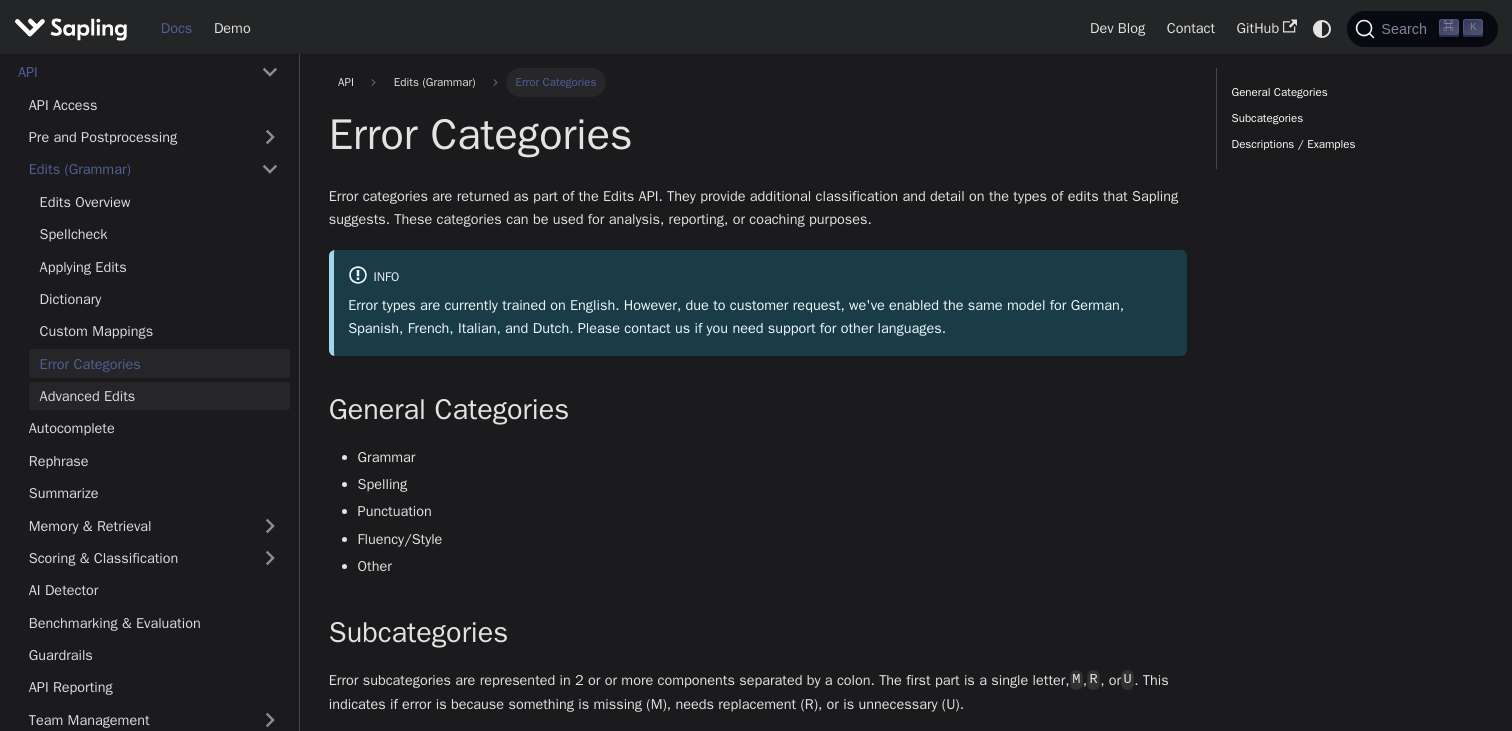 click on "Advanced Edits" at bounding box center [159, 396] 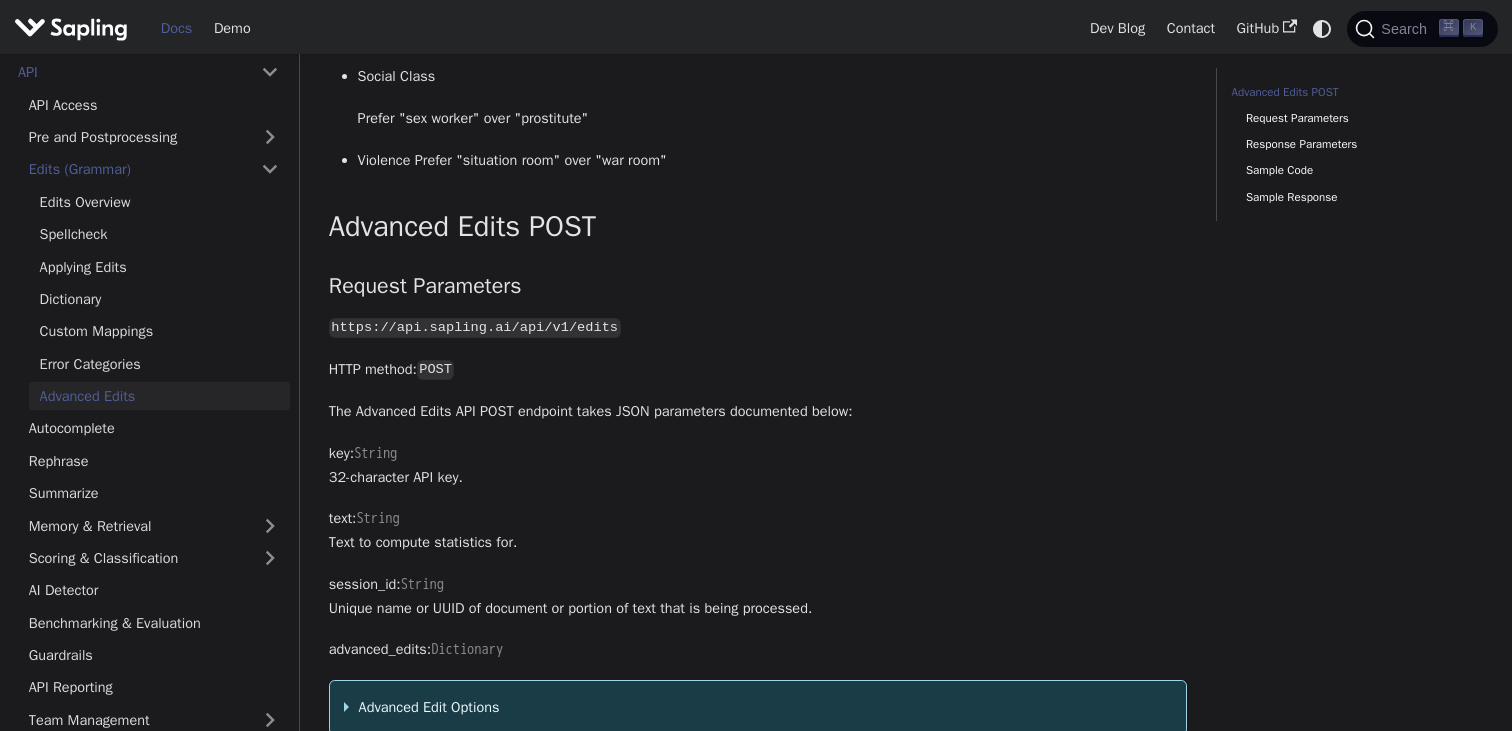 scroll, scrollTop: 1615, scrollLeft: 0, axis: vertical 